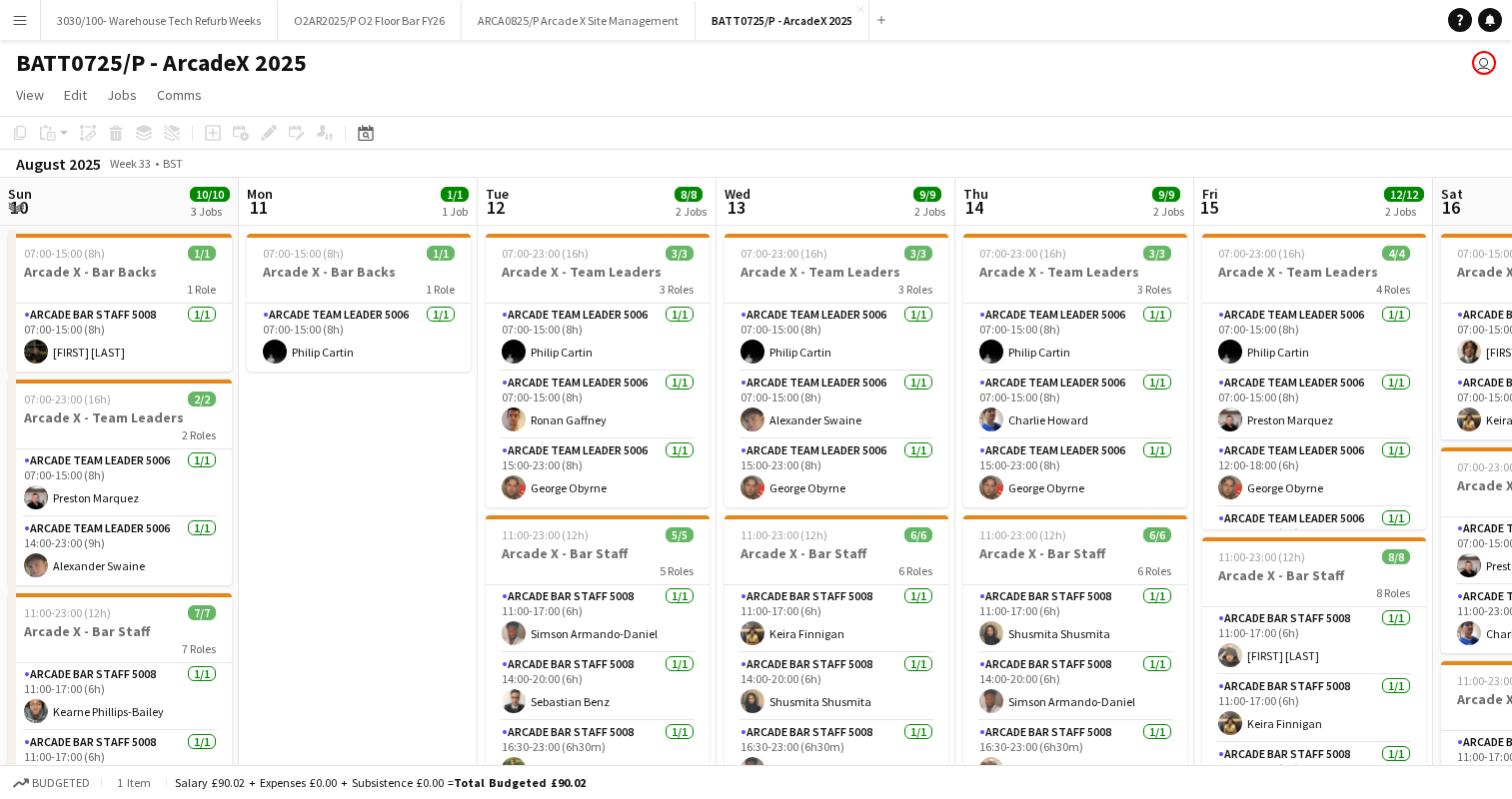 scroll, scrollTop: 0, scrollLeft: 0, axis: both 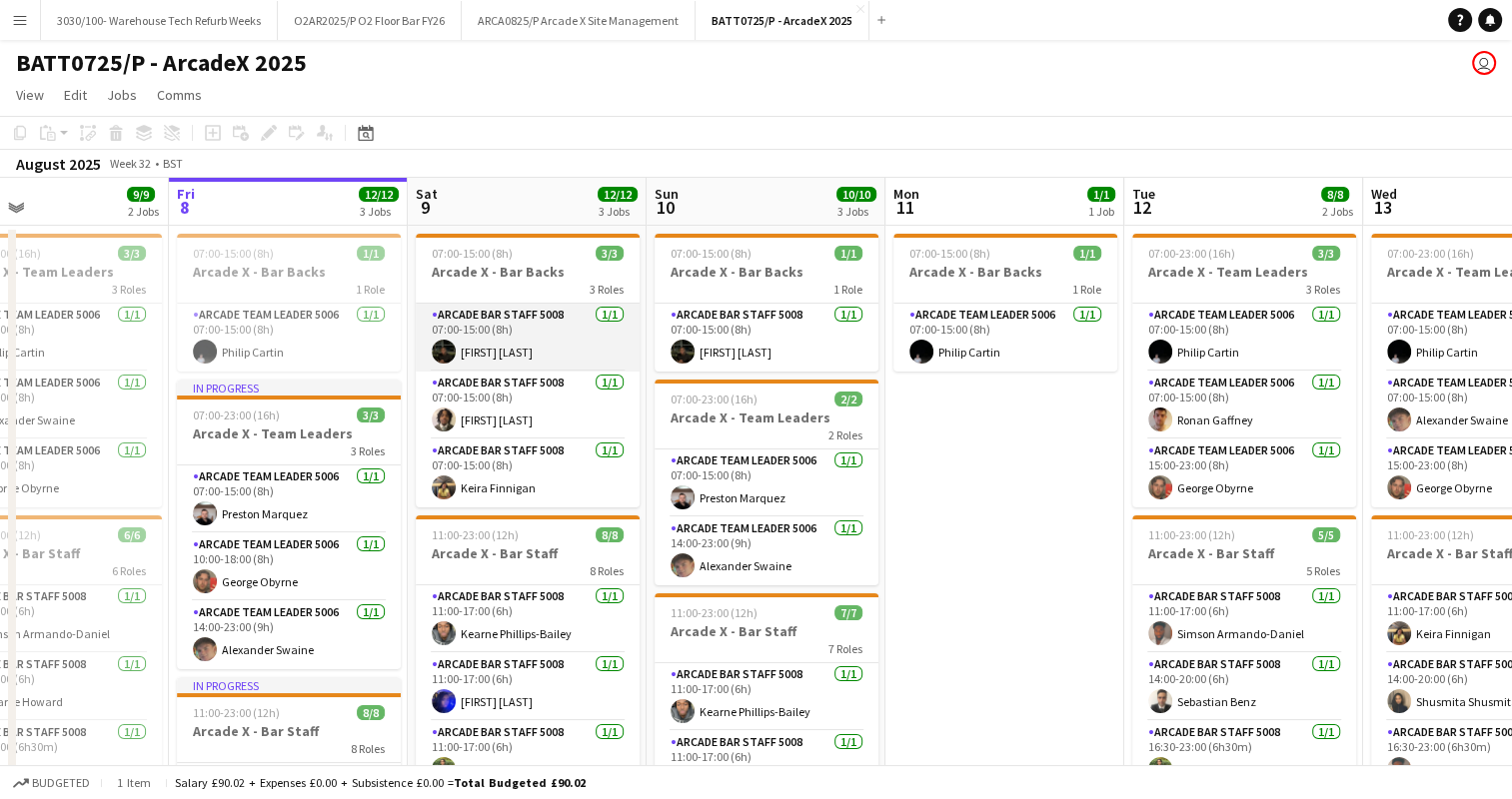 click on "Arcade Bar Staff 5008   1/1   07:00-15:00 (8h)
Basher Kawooya" at bounding box center (528, 338) 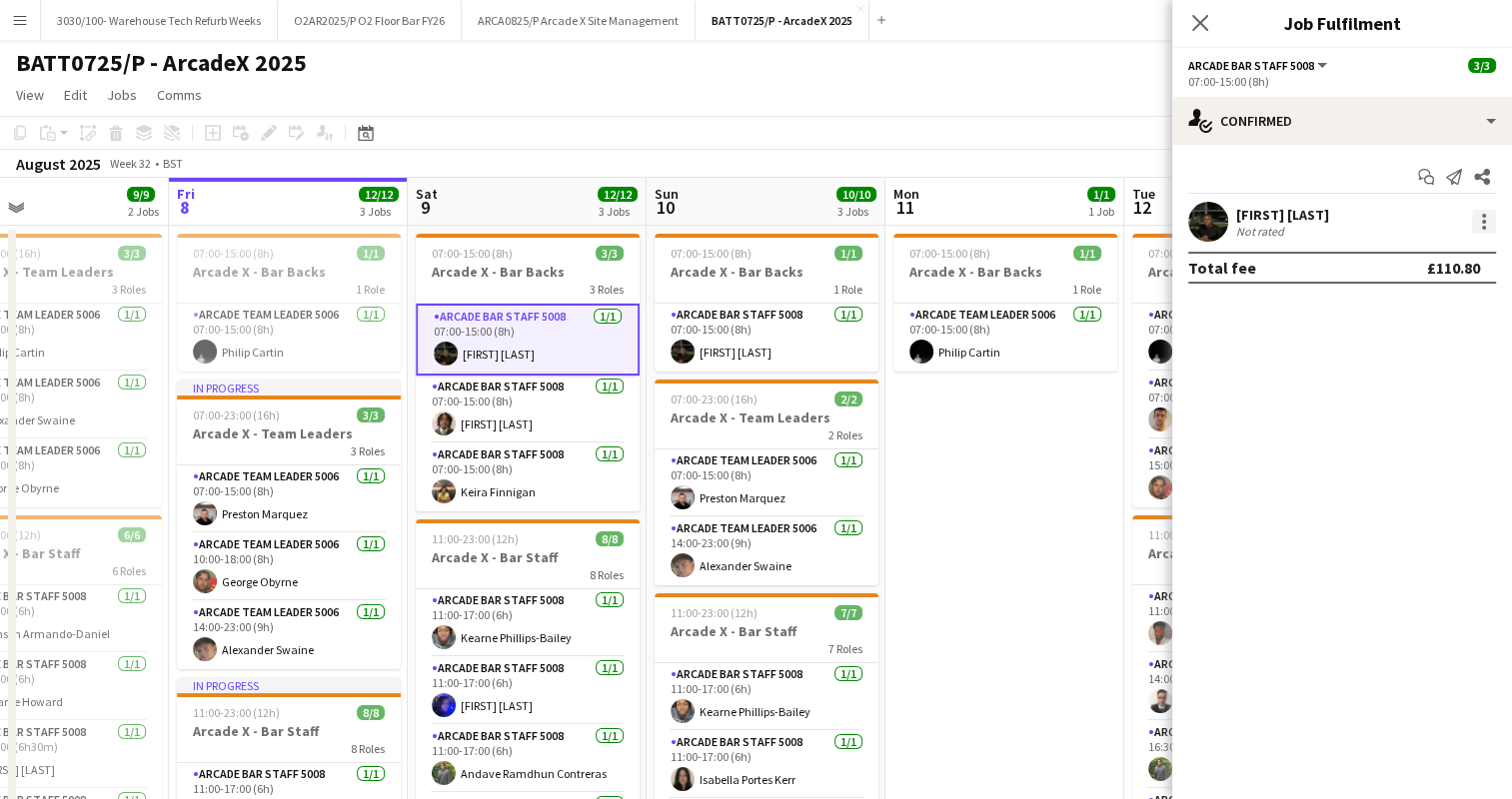 click at bounding box center (1484, 222) 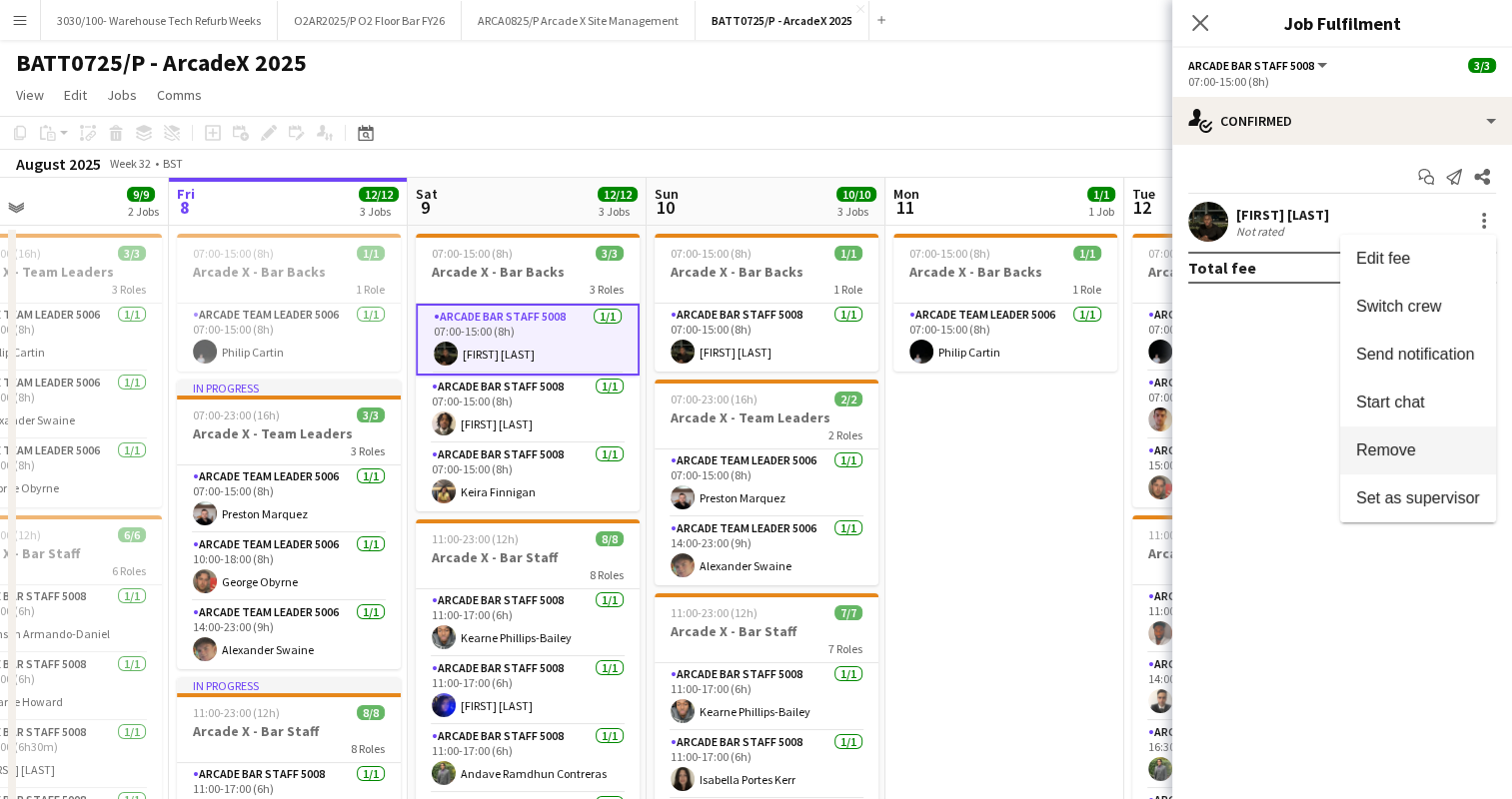 click on "Remove" at bounding box center (1386, 449) 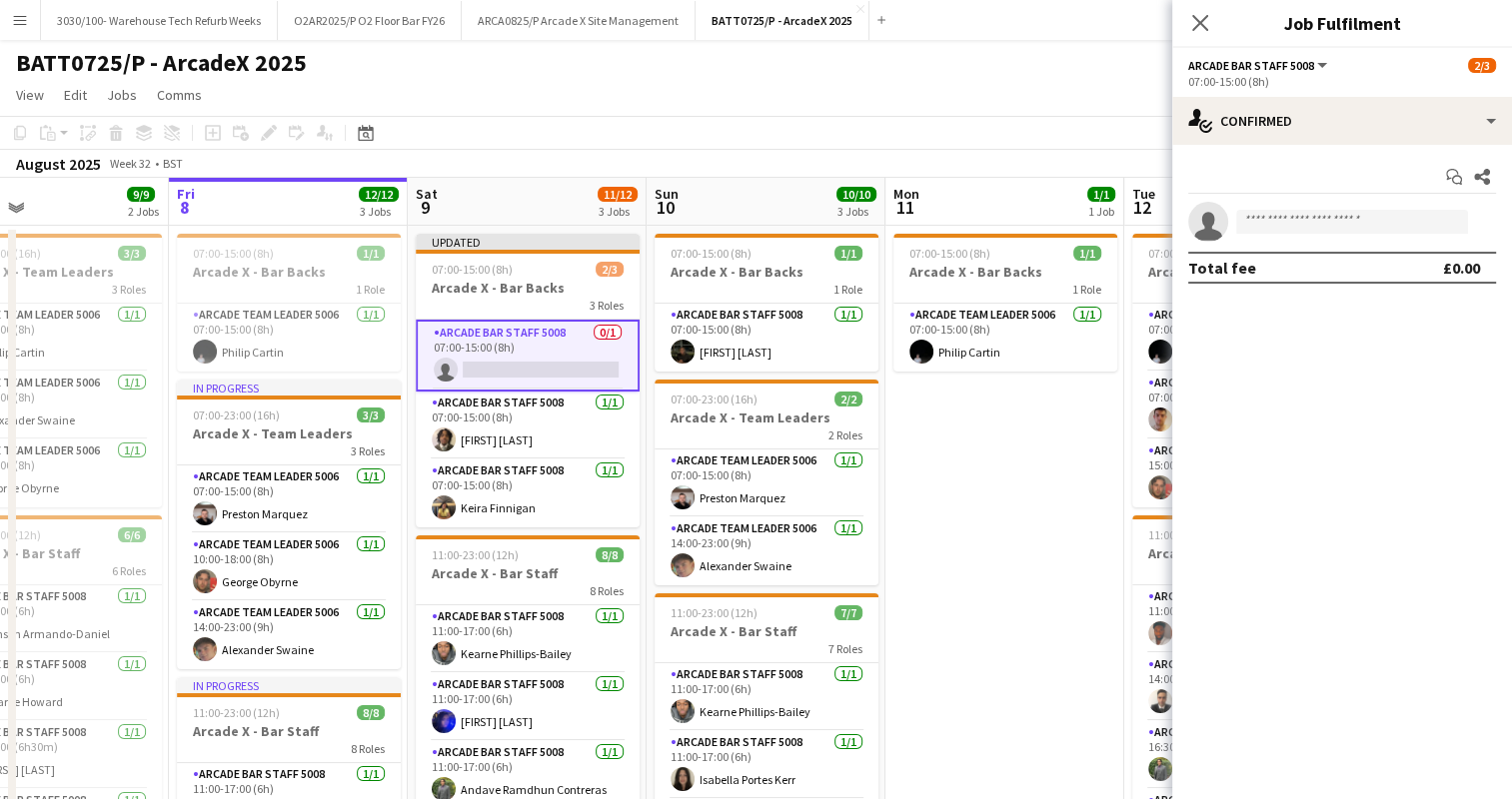click on "Mon   11   1/1   1 Job" at bounding box center (1004, 202) 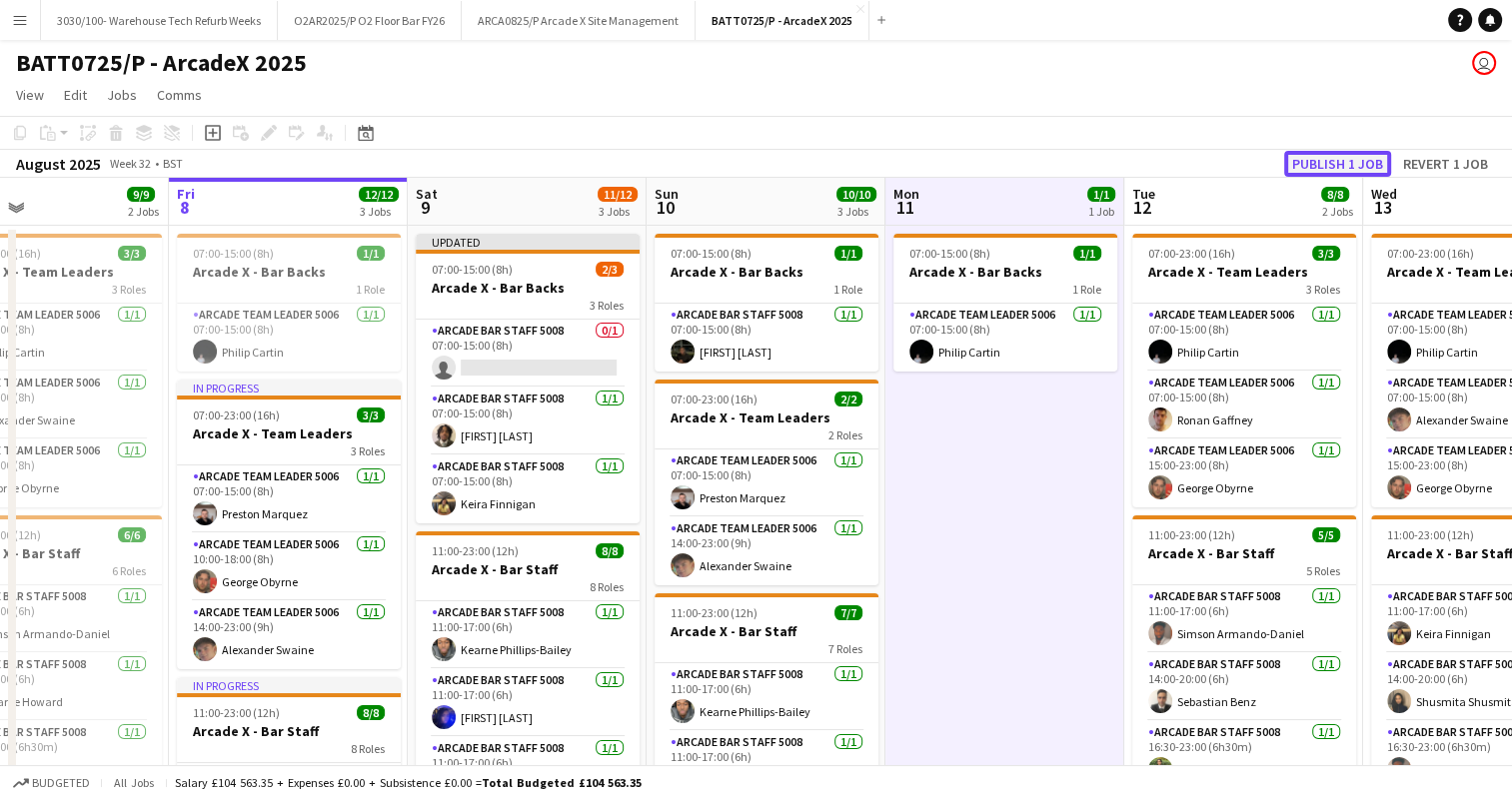 click on "Publish 1 job" 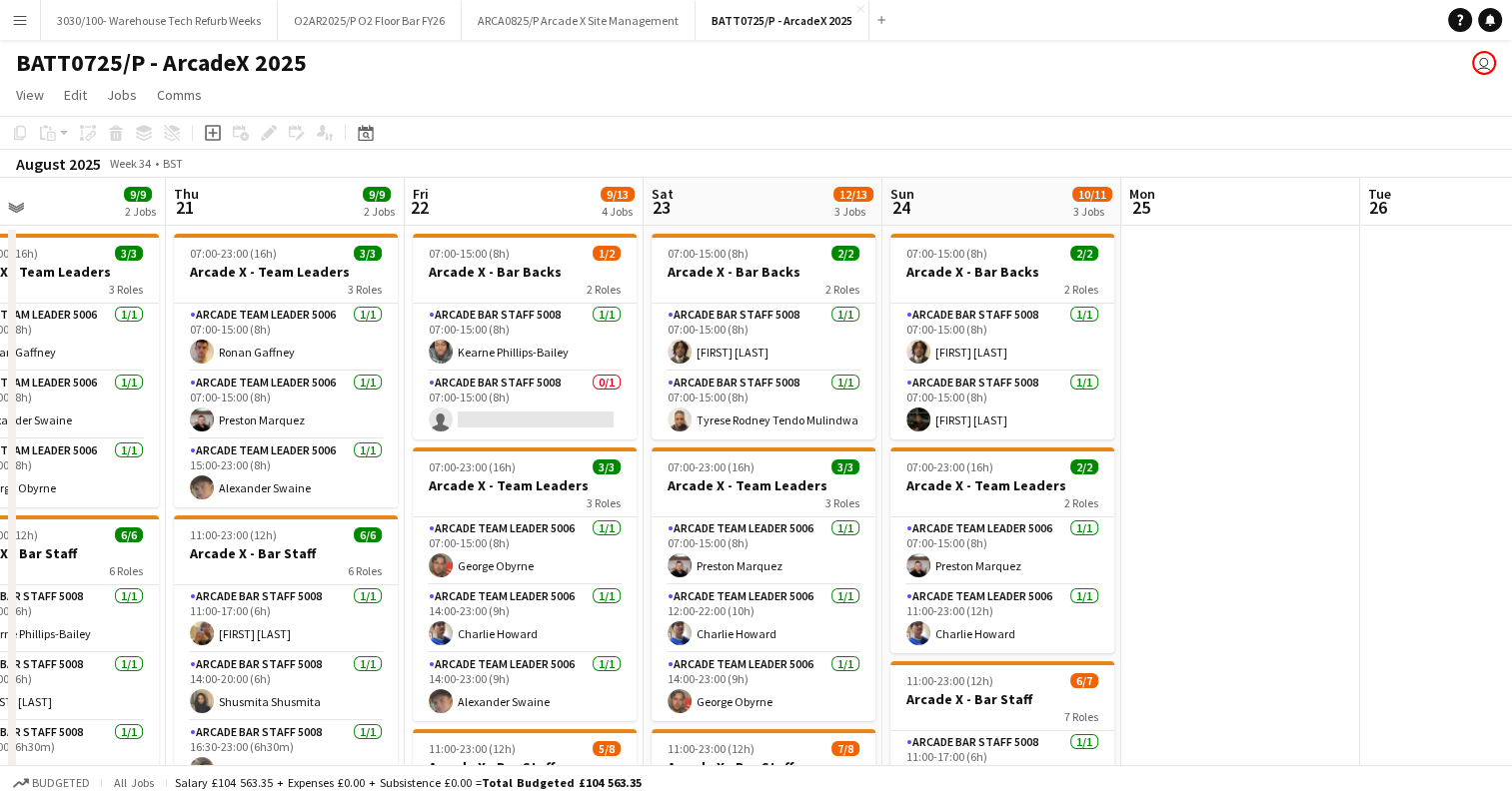 scroll, scrollTop: 0, scrollLeft: 482, axis: horizontal 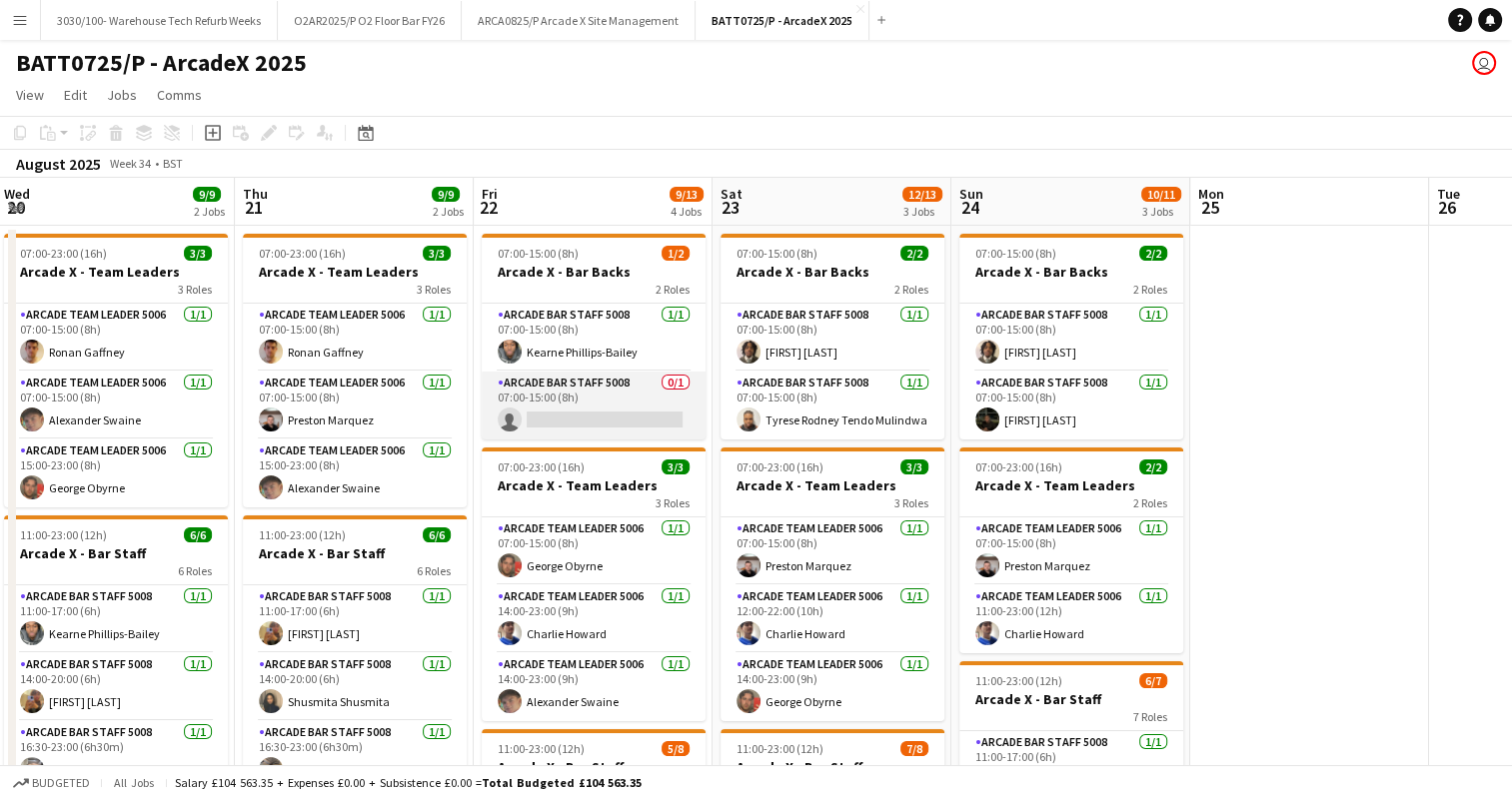 click on "Arcade Bar Staff 5008   0/1   07:00-15:00 (8h)
single-neutral-actions" at bounding box center [594, 405] 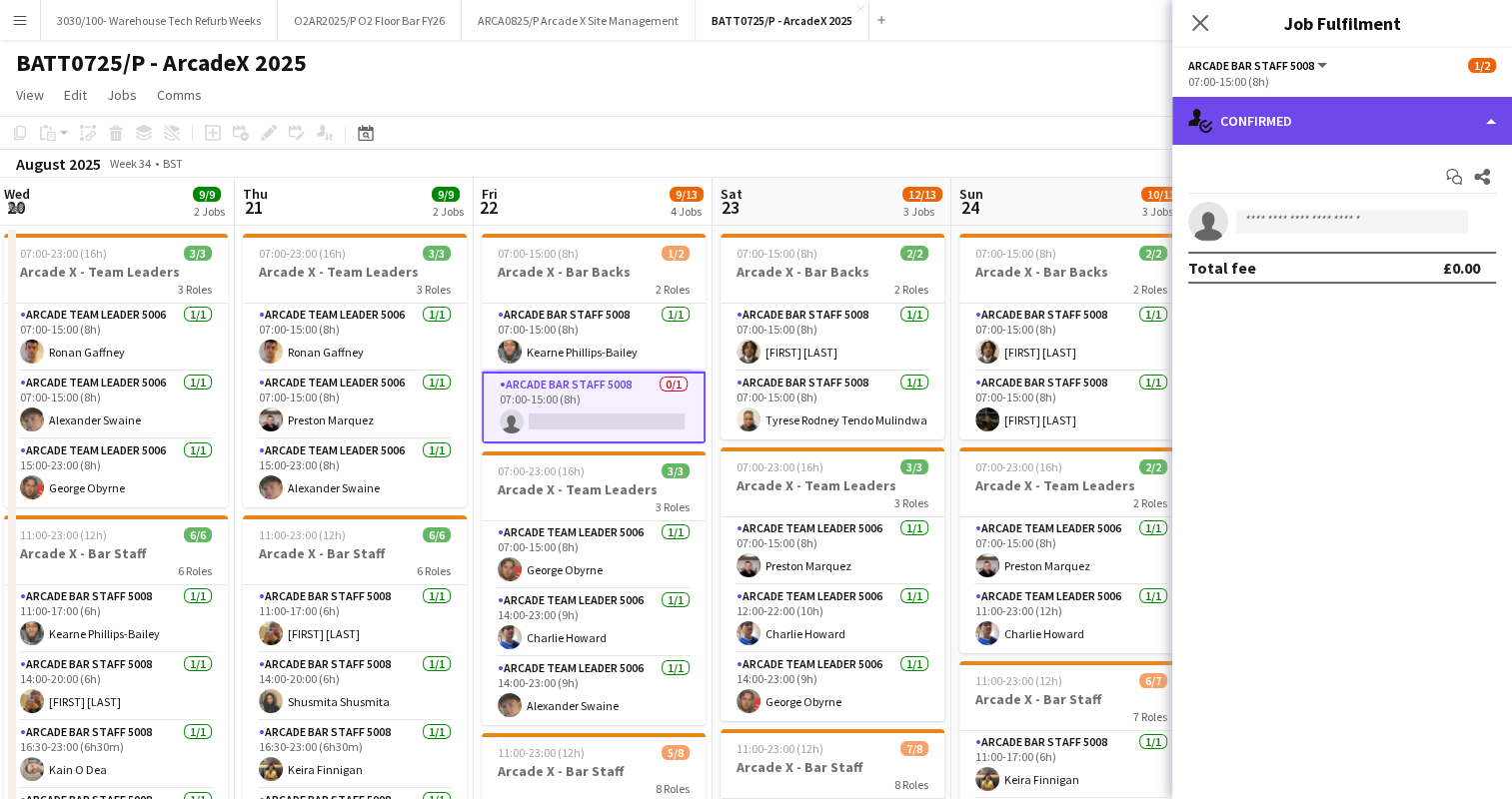 click on "single-neutral-actions-check-2
Confirmed" 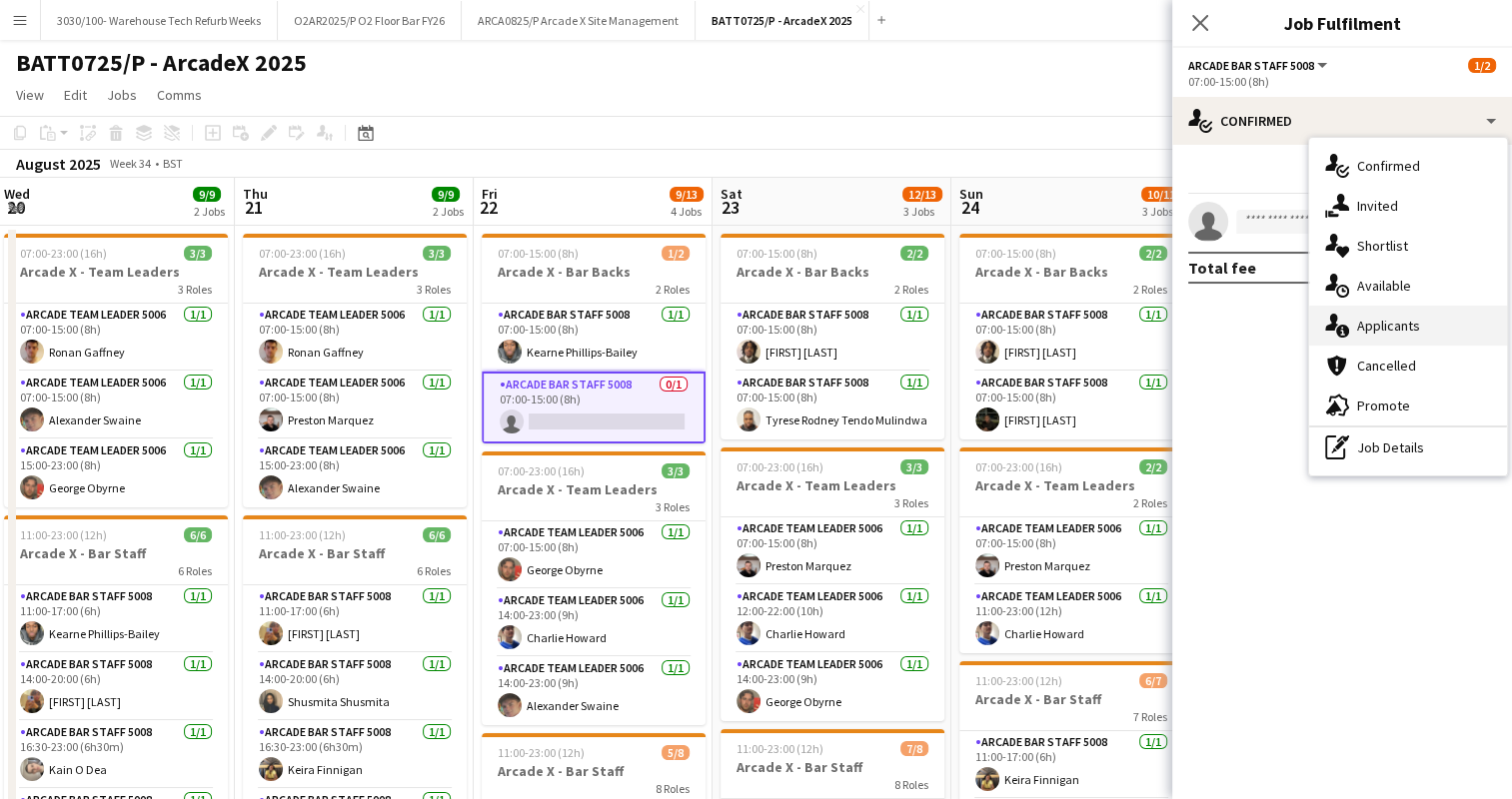 click on "single-neutral-actions-information
Applicants" at bounding box center (1408, 326) 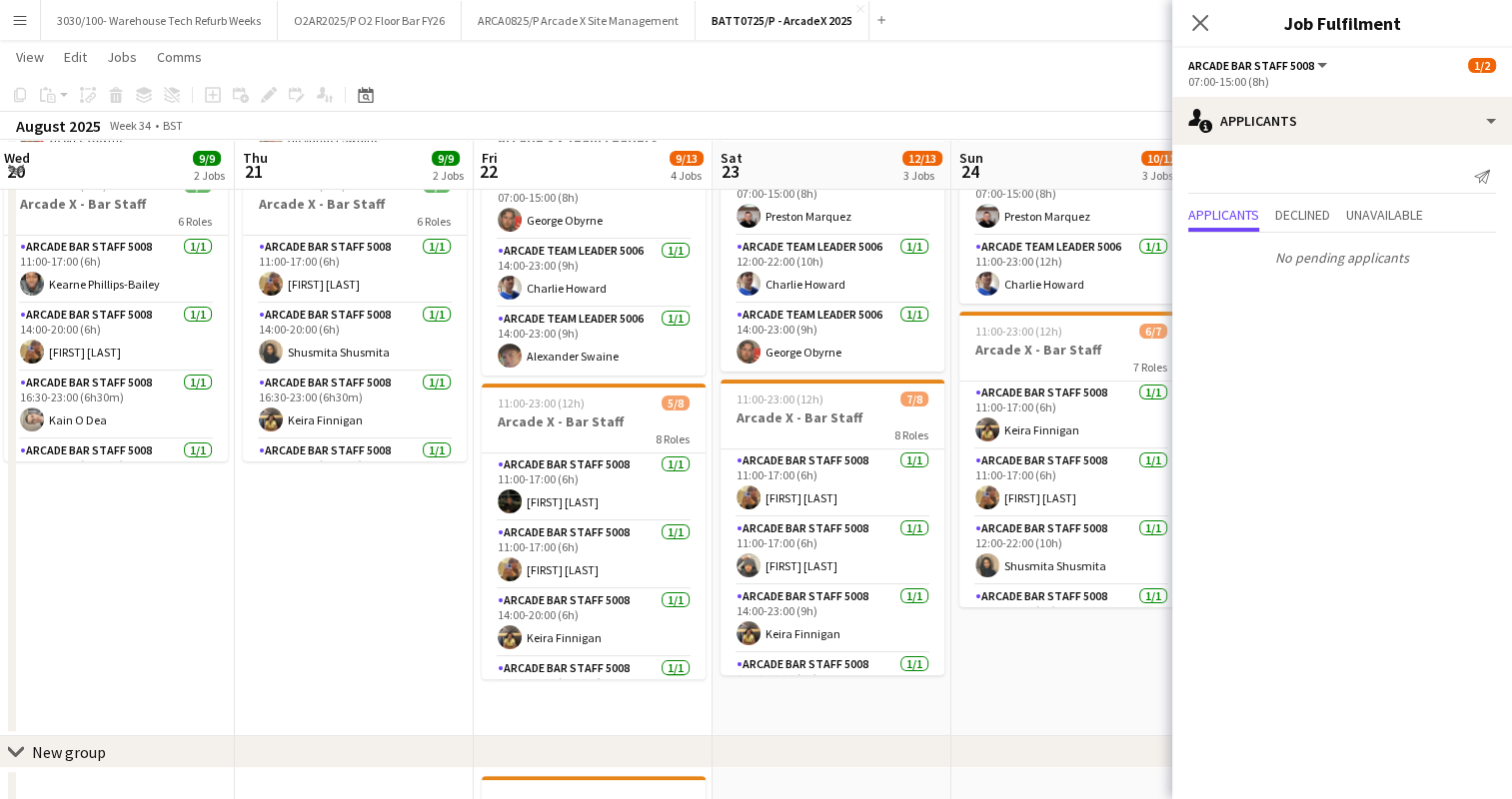 scroll, scrollTop: 350, scrollLeft: 0, axis: vertical 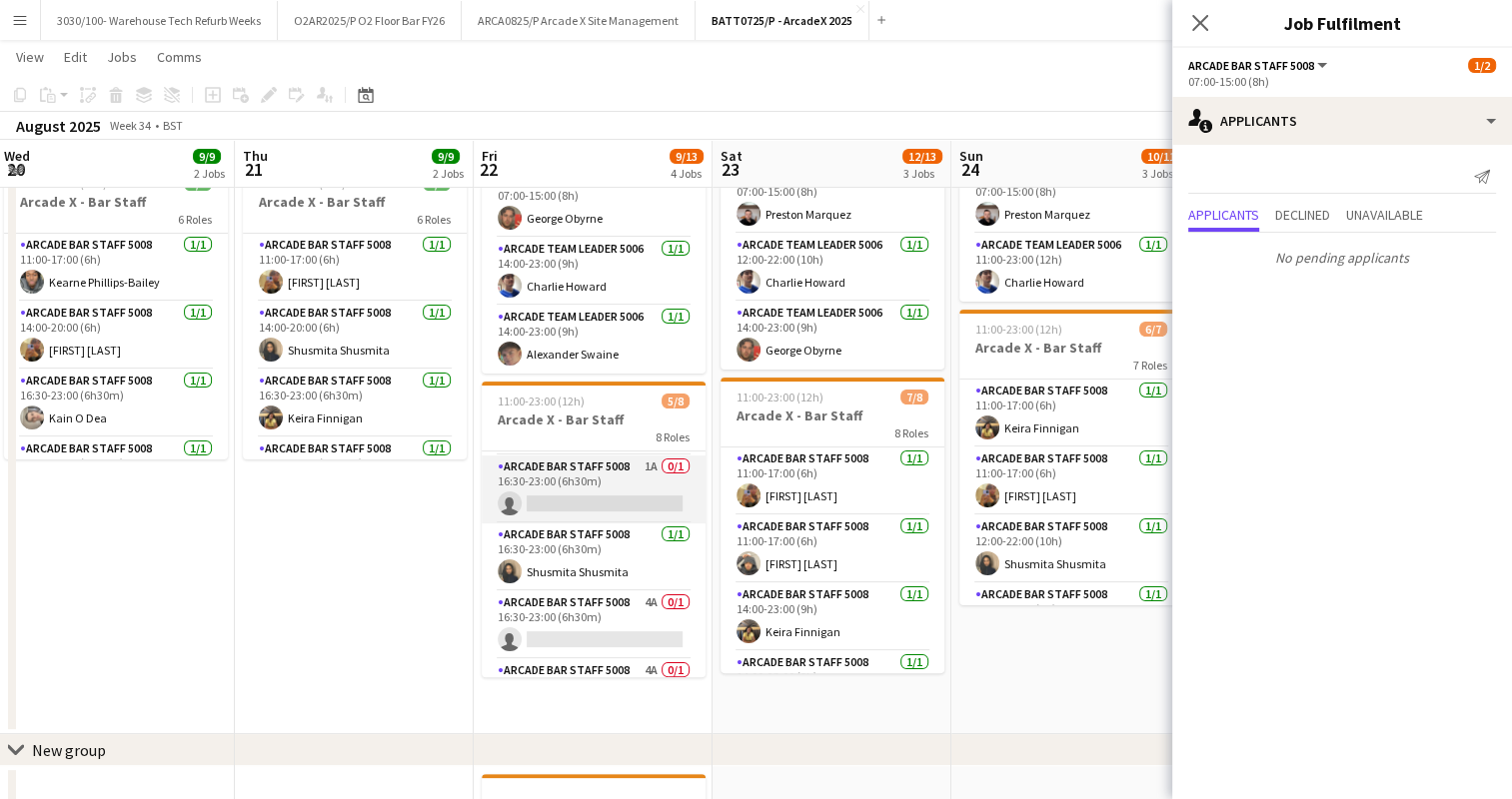 click on "Arcade Bar Staff 5008   1A   0/1   16:30-23:00 (6h30m)
single-neutral-actions" at bounding box center (594, 489) 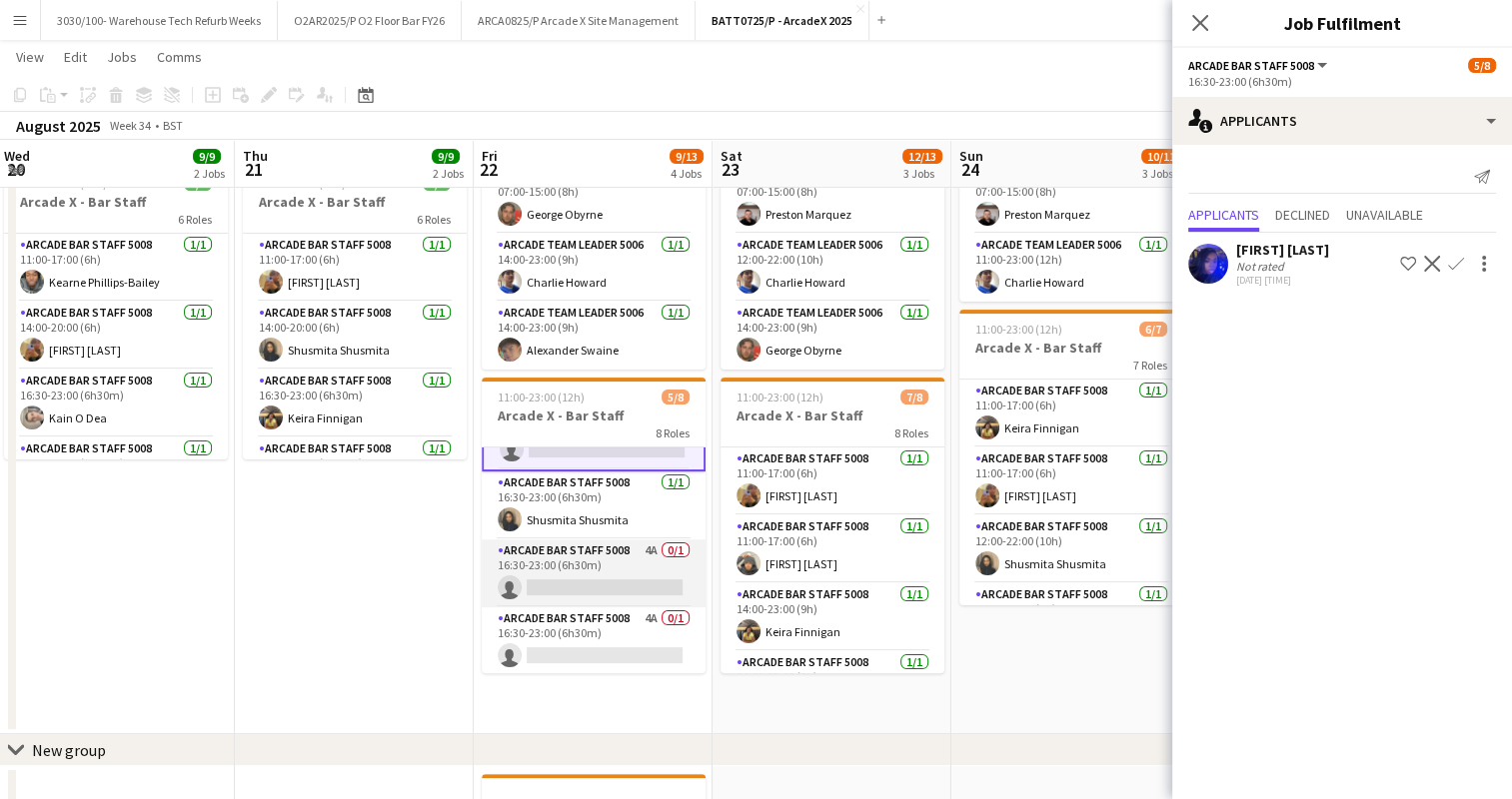 click on "Arcade Bar Staff 5008   4A   0/1   16:30-23:00 (6h30m)
single-neutral-actions" at bounding box center [594, 573] 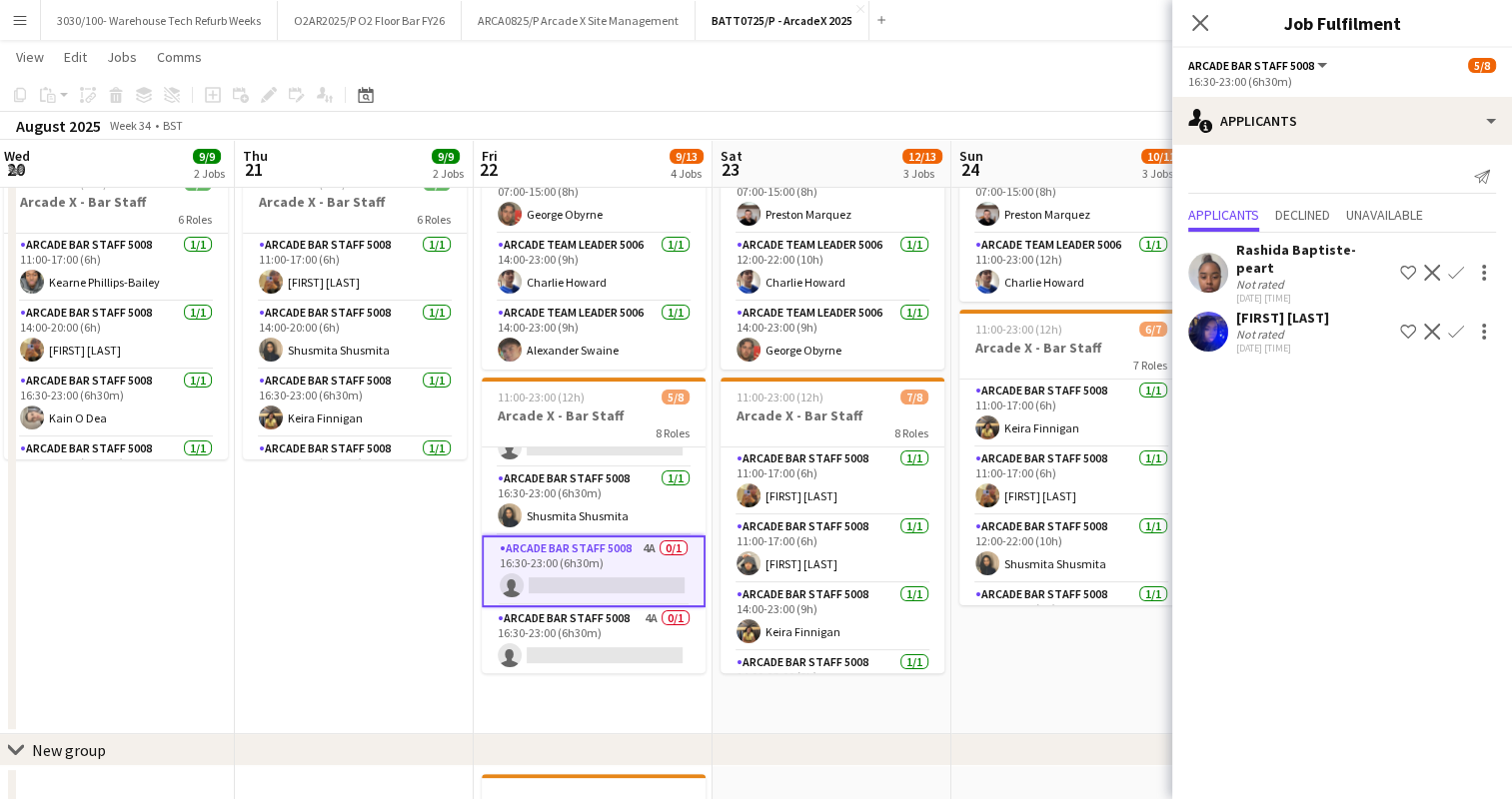 scroll, scrollTop: 319, scrollLeft: 0, axis: vertical 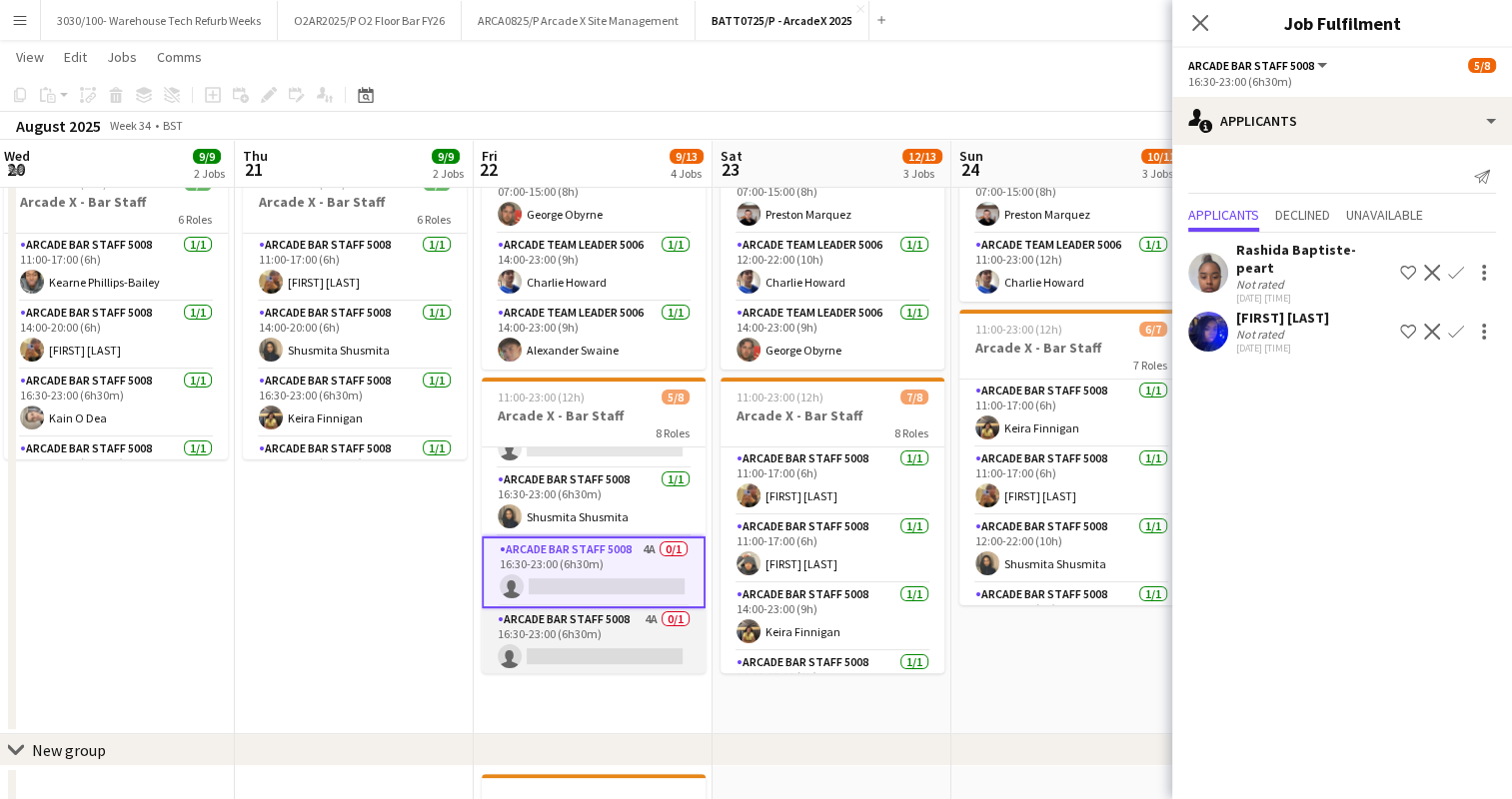 click on "Arcade Bar Staff 5008   4A   0/1   16:30-23:00 (6h30m)
single-neutral-actions" at bounding box center (594, 642) 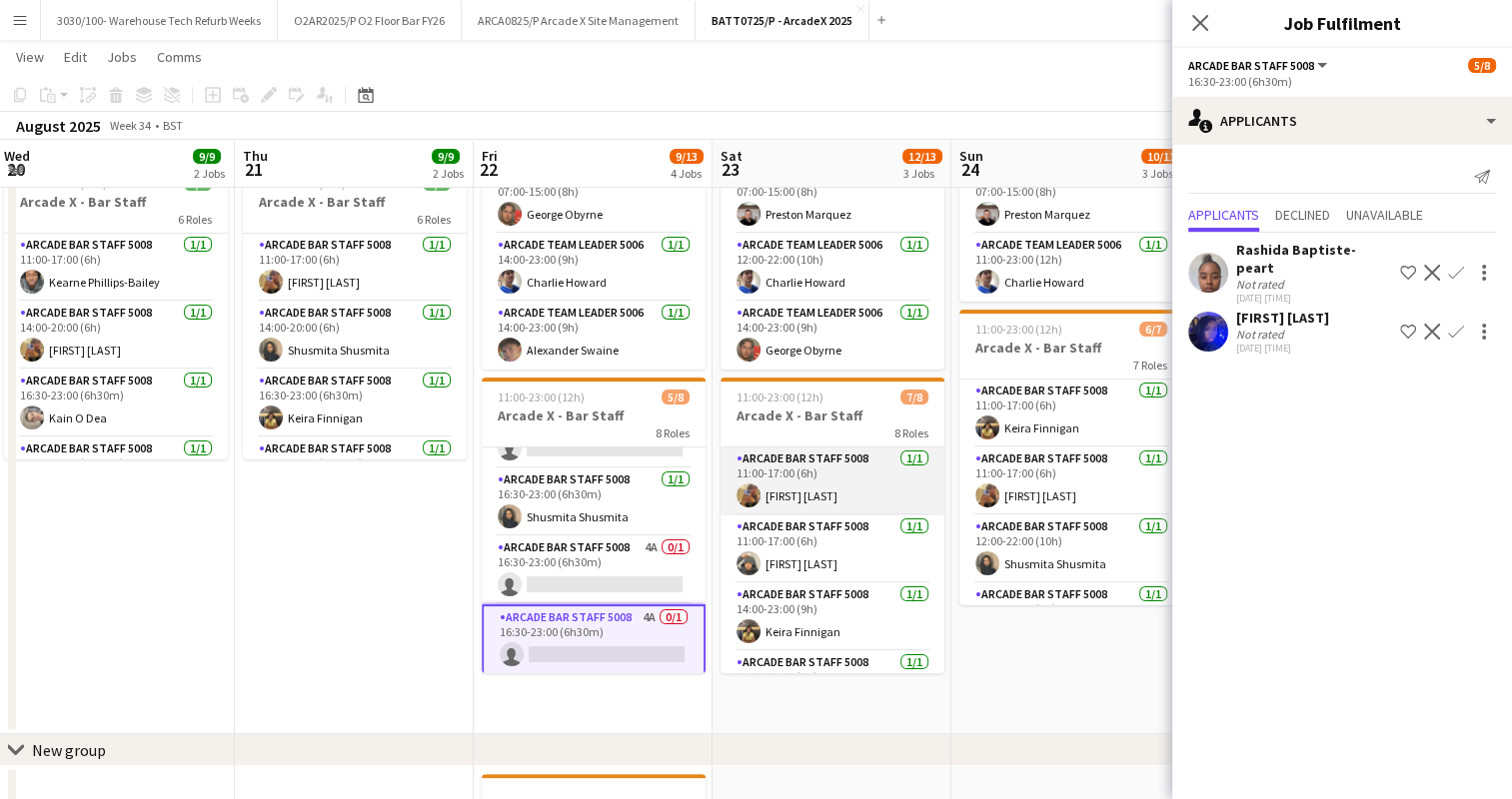 scroll, scrollTop: 0, scrollLeft: 564, axis: horizontal 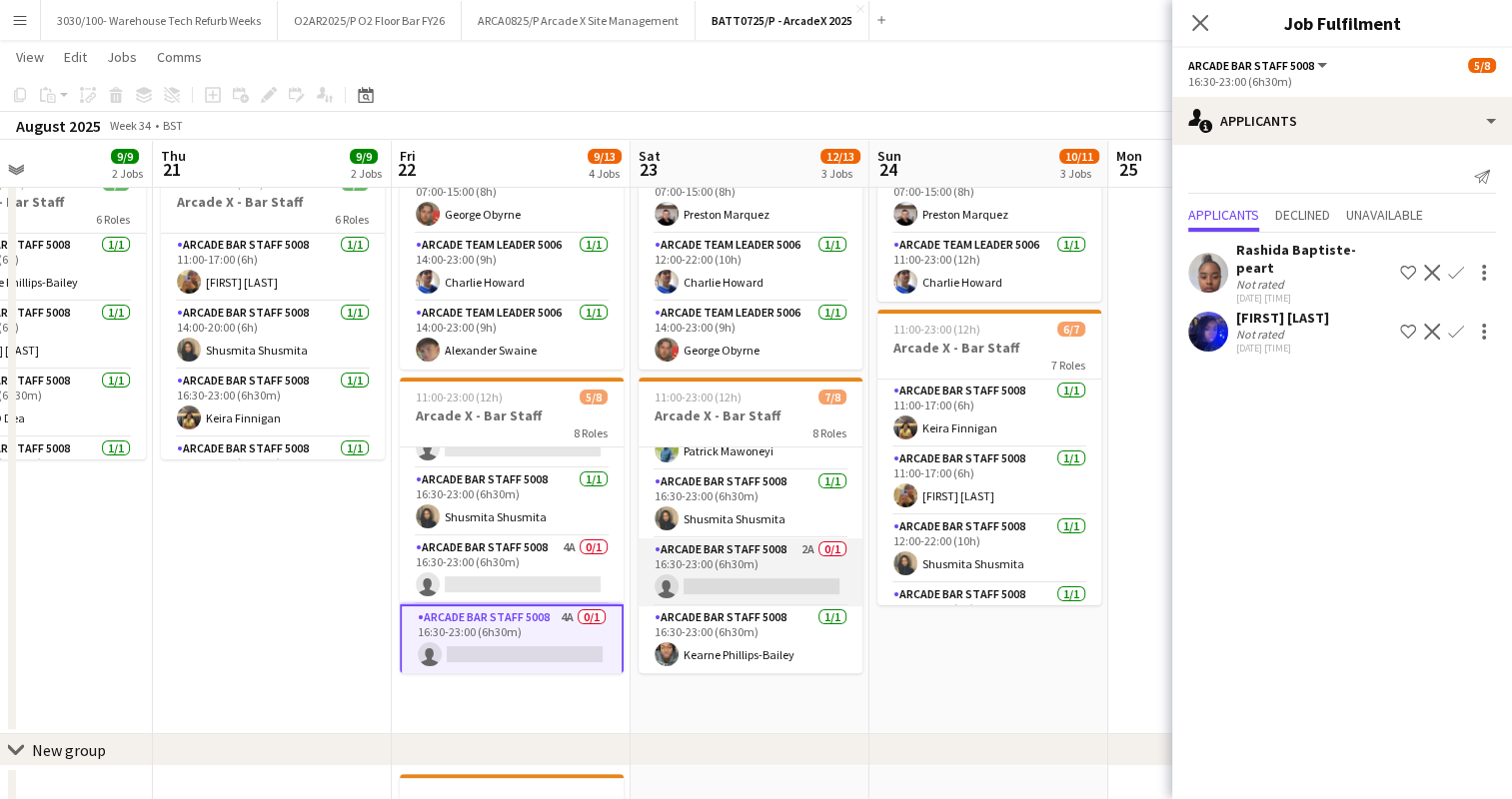 click on "Arcade Bar Staff 5008   2A   0/1   16:30-23:00 (6h30m)
single-neutral-actions" at bounding box center [751, 572] 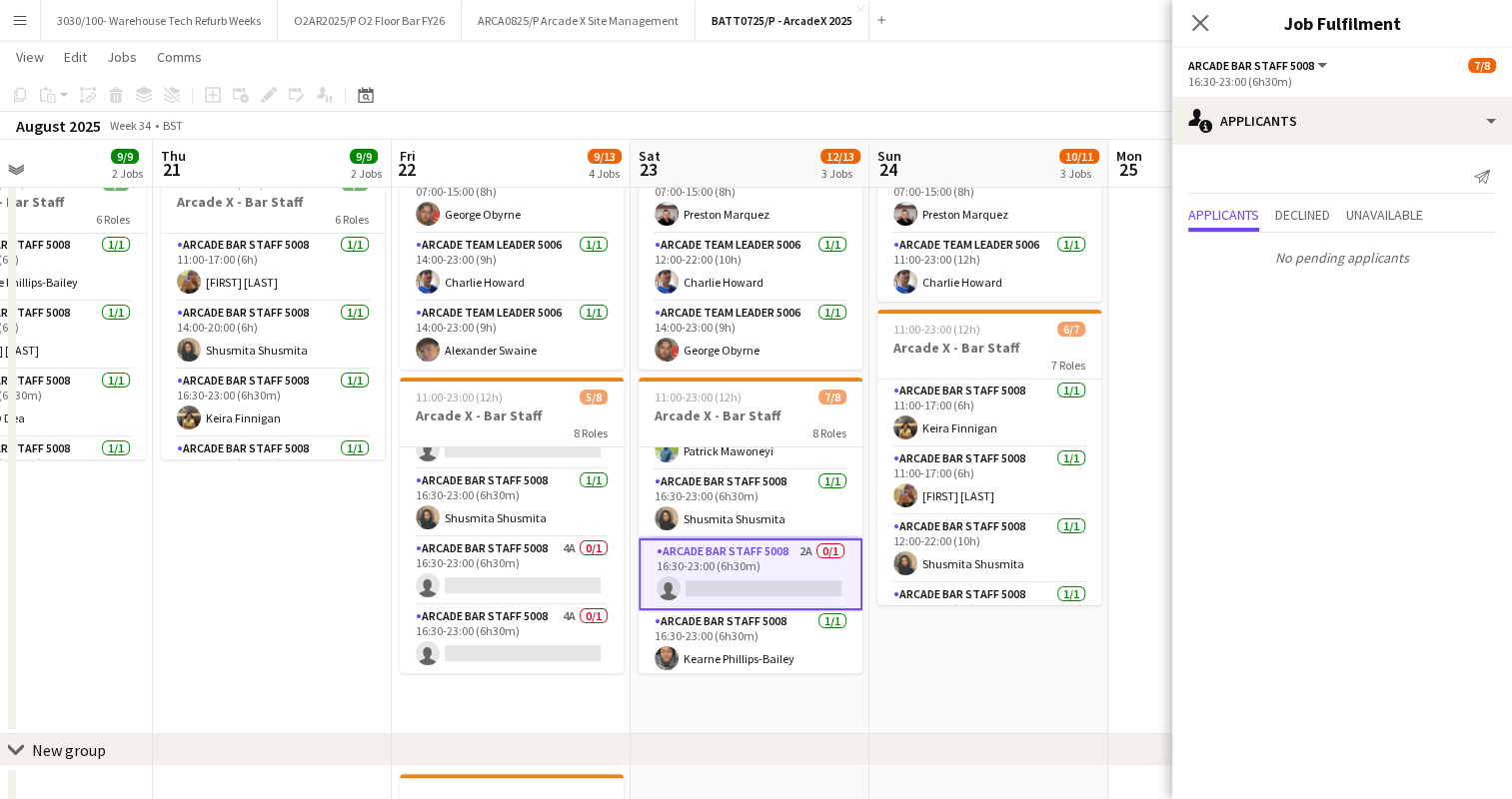 scroll, scrollTop: 317, scrollLeft: 0, axis: vertical 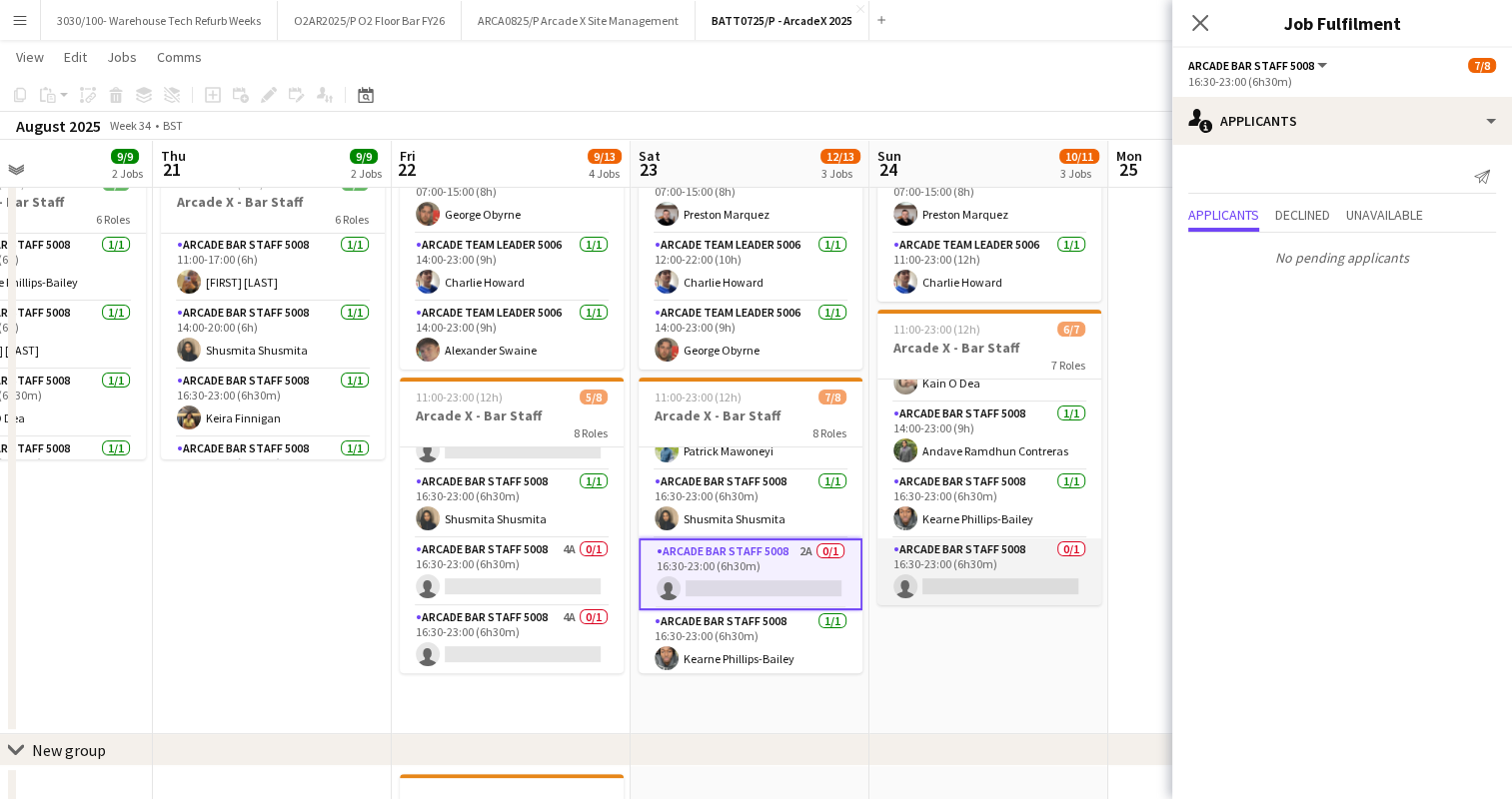 click on "Arcade Bar Staff 5008   0/1   16:30-23:00 (6h30m)
single-neutral-actions" at bounding box center (989, 572) 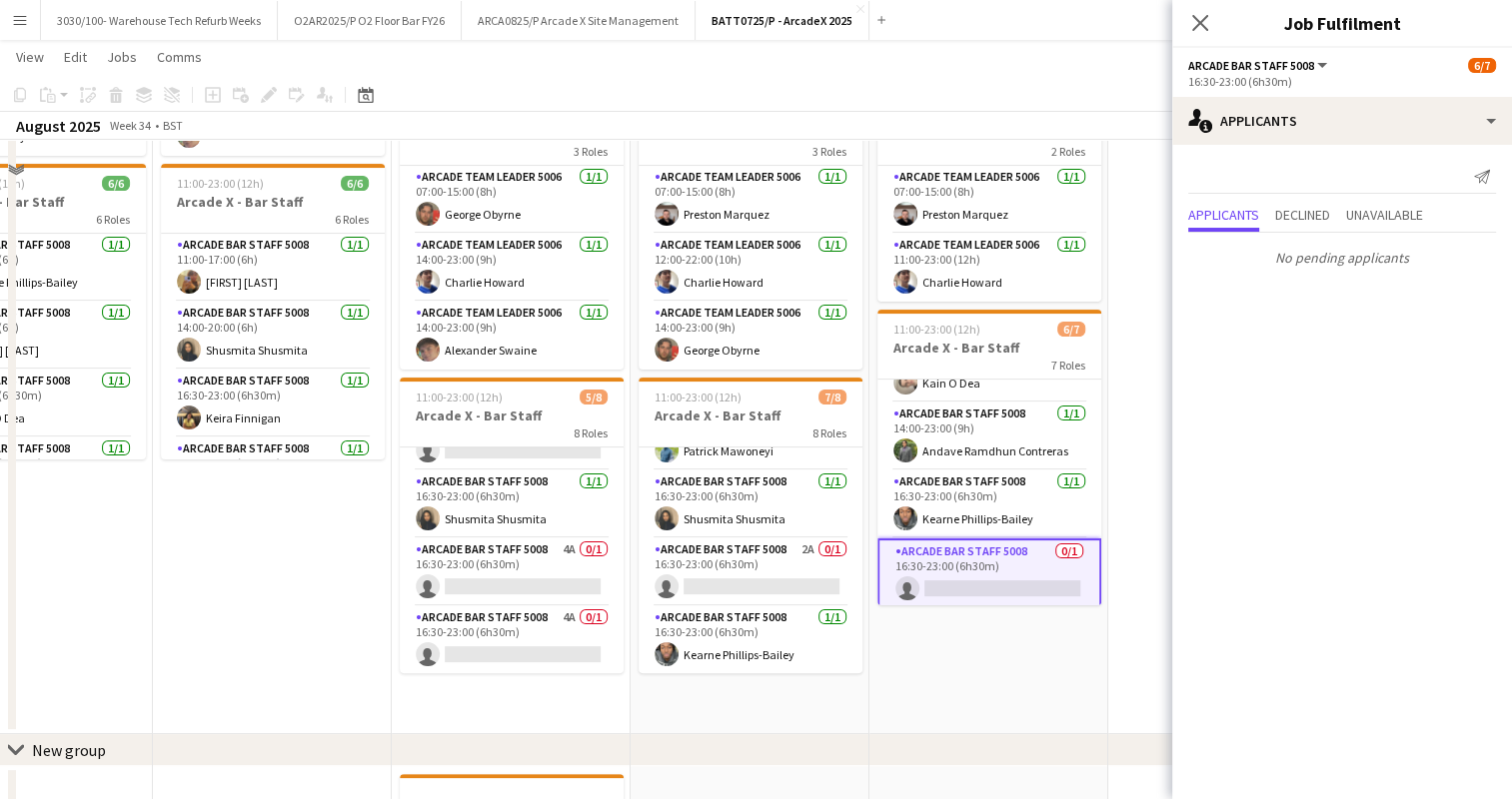 scroll, scrollTop: 0, scrollLeft: 0, axis: both 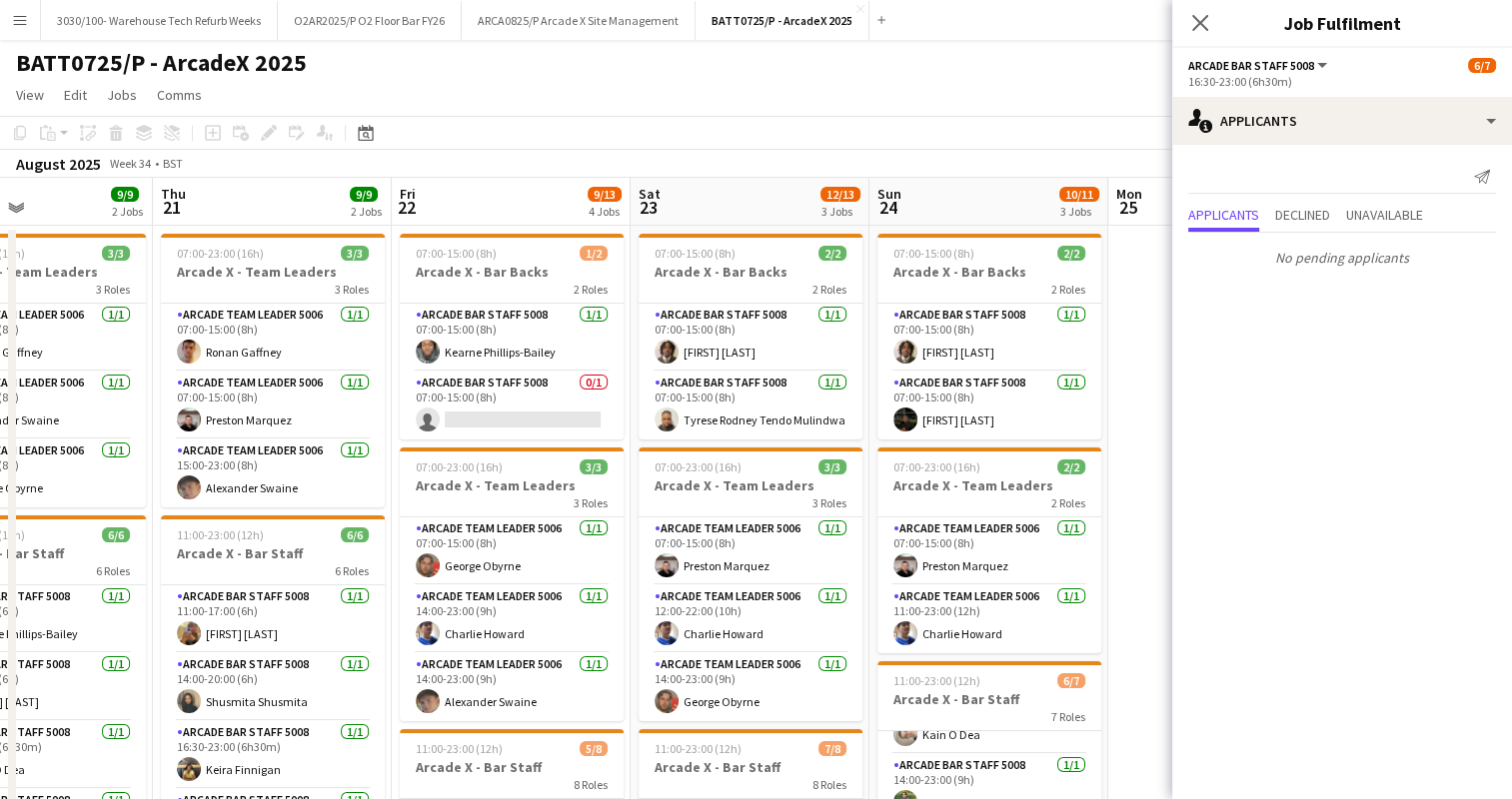 click at bounding box center [1227, 655] 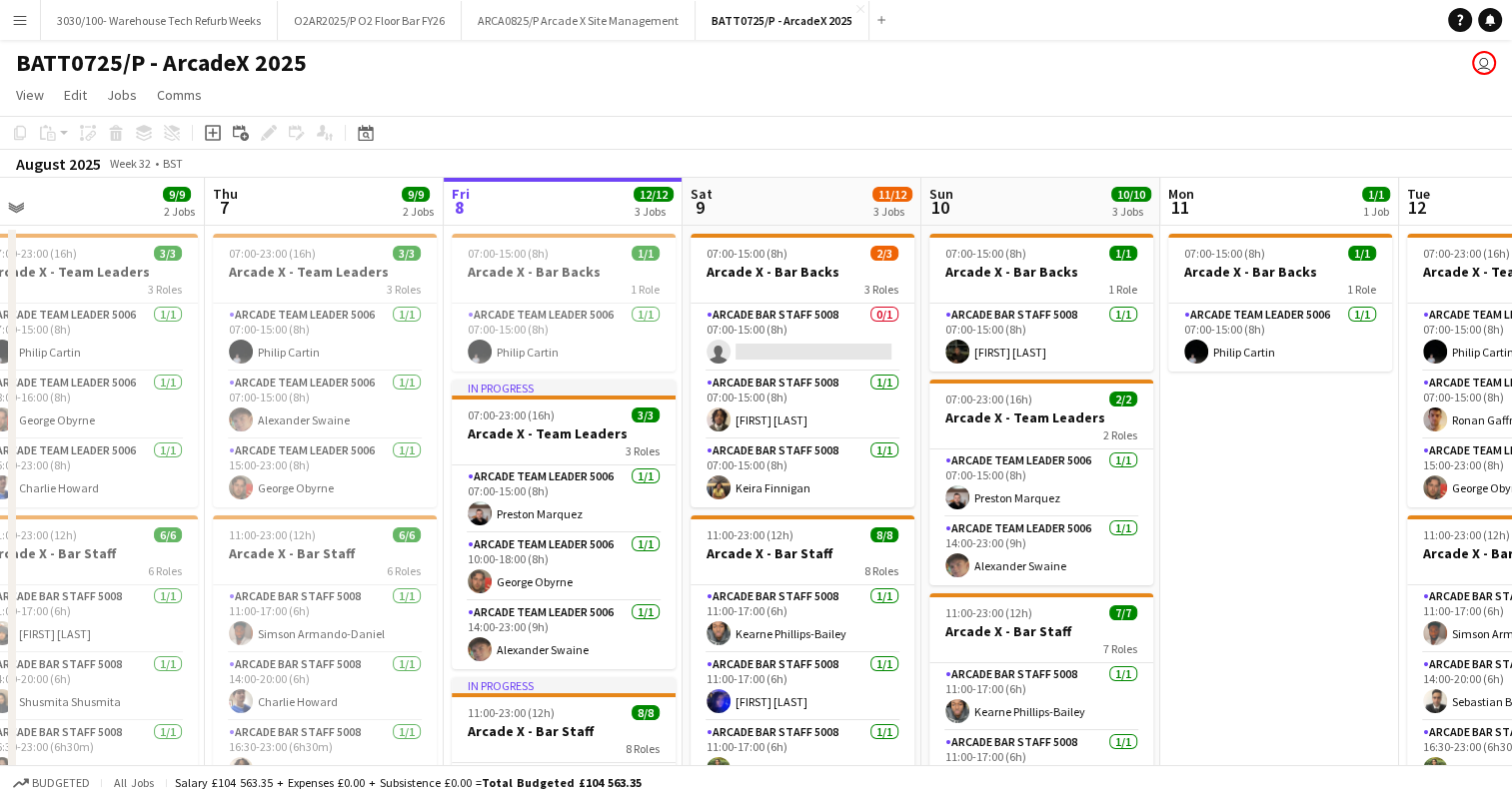 scroll, scrollTop: 0, scrollLeft: 521, axis: horizontal 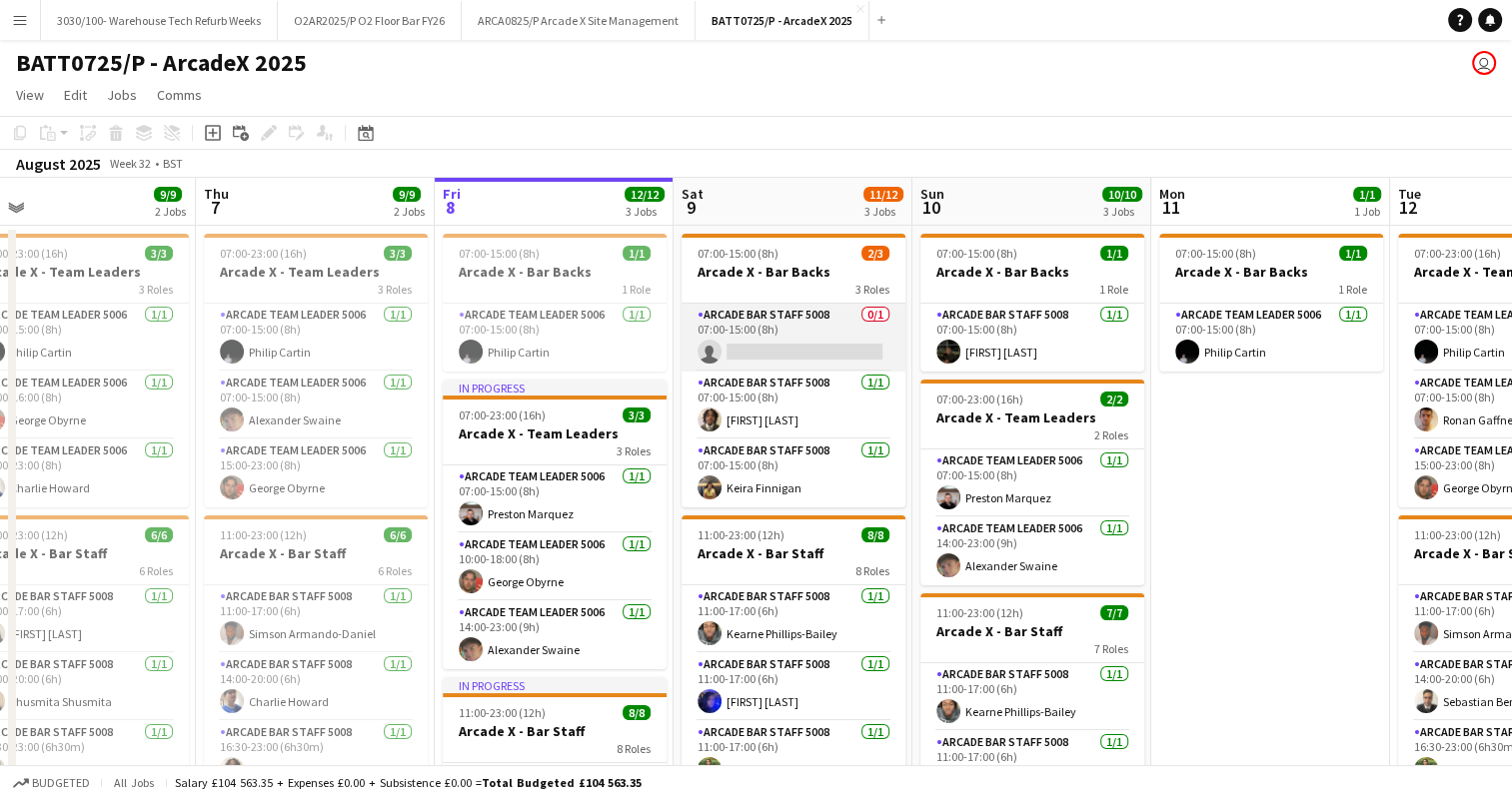 click on "Arcade Bar Staff 5008   0/1   07:00-15:00 (8h)
single-neutral-actions" at bounding box center (793, 338) 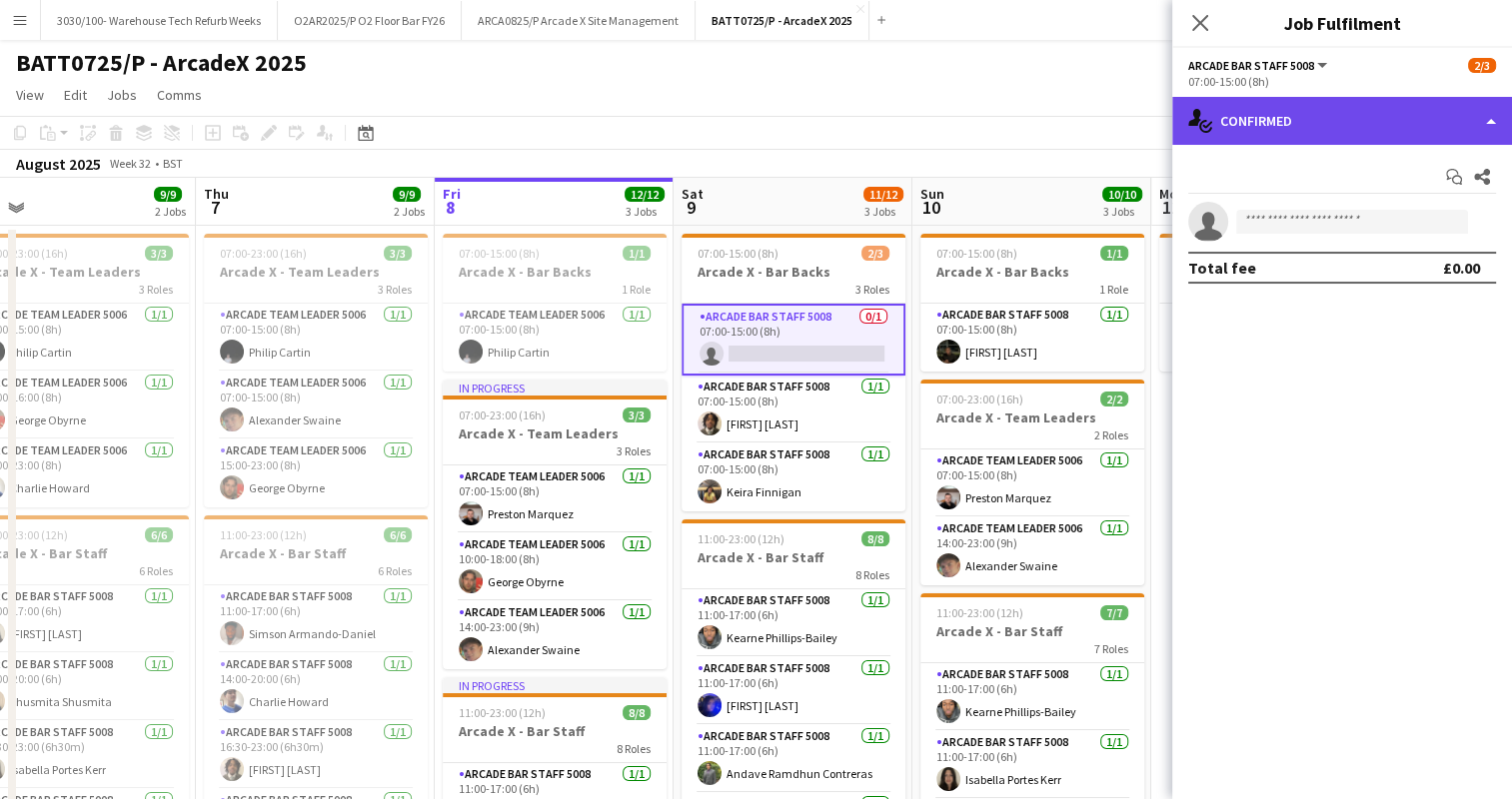 click on "single-neutral-actions-check-2
Confirmed" 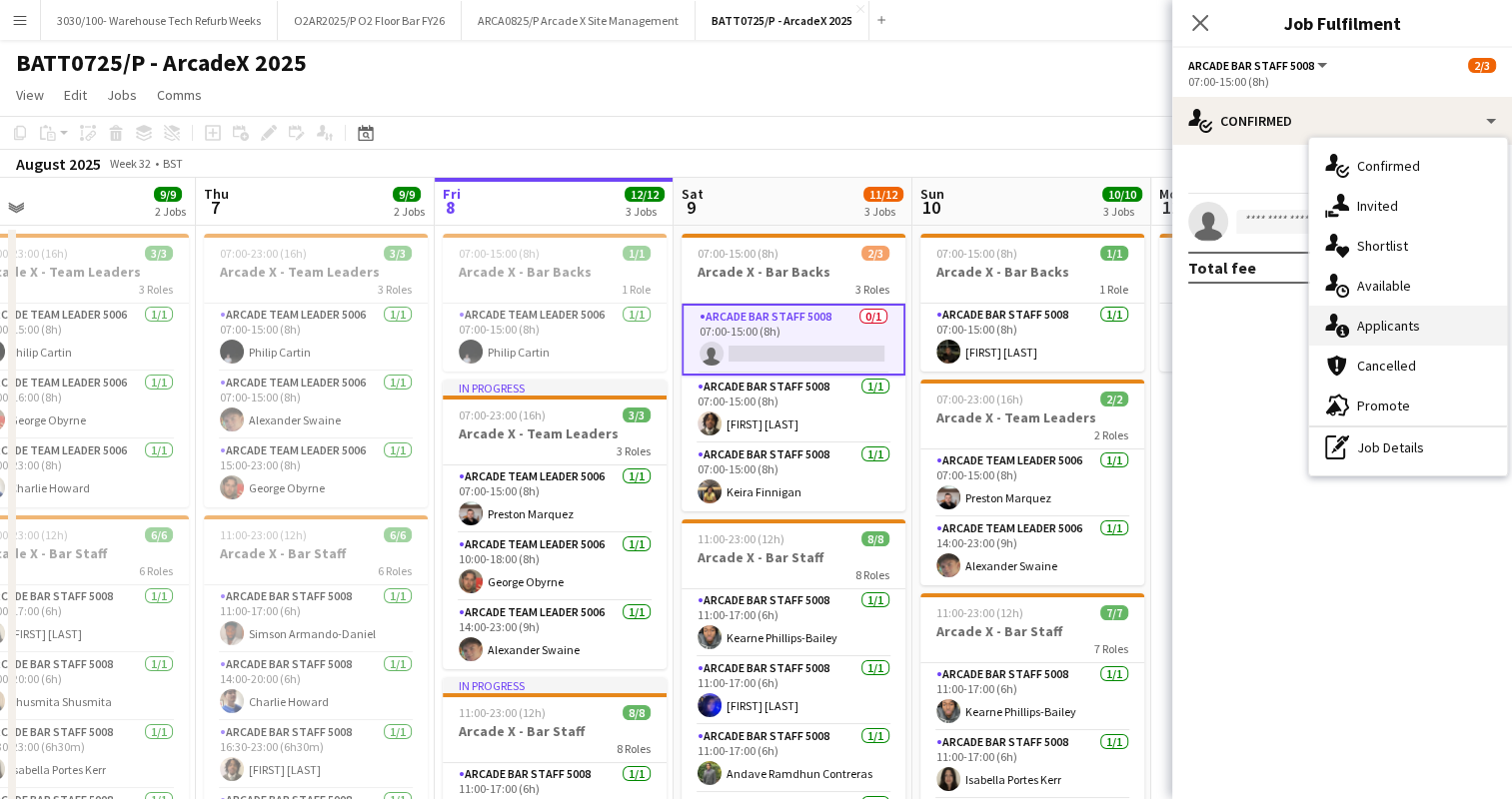 click on "single-neutral-actions-information
Applicants" at bounding box center [1408, 326] 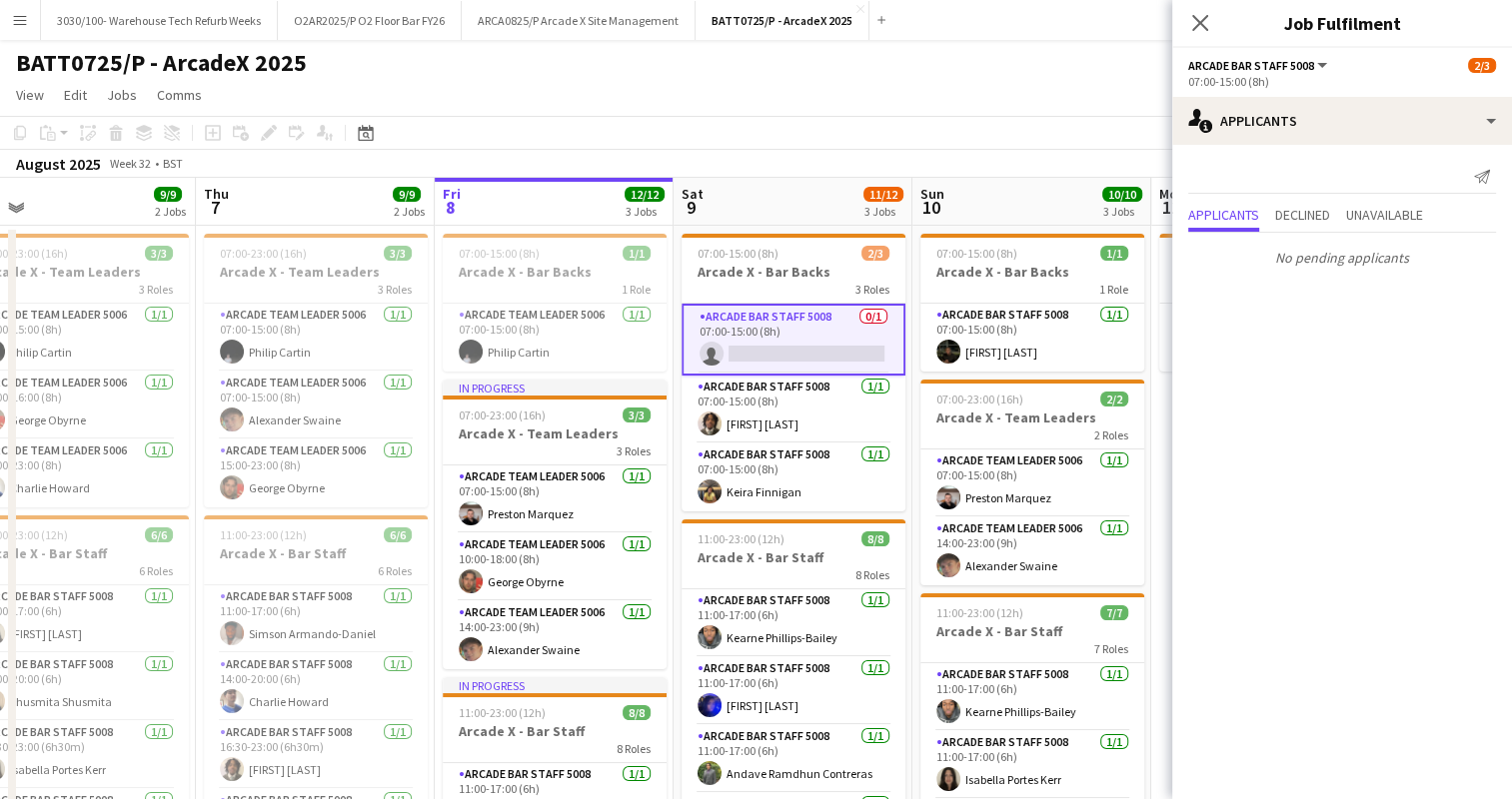 click on "users2
Applicants
Send notification
Applicants Declined Unavailable  No pending applicants" 